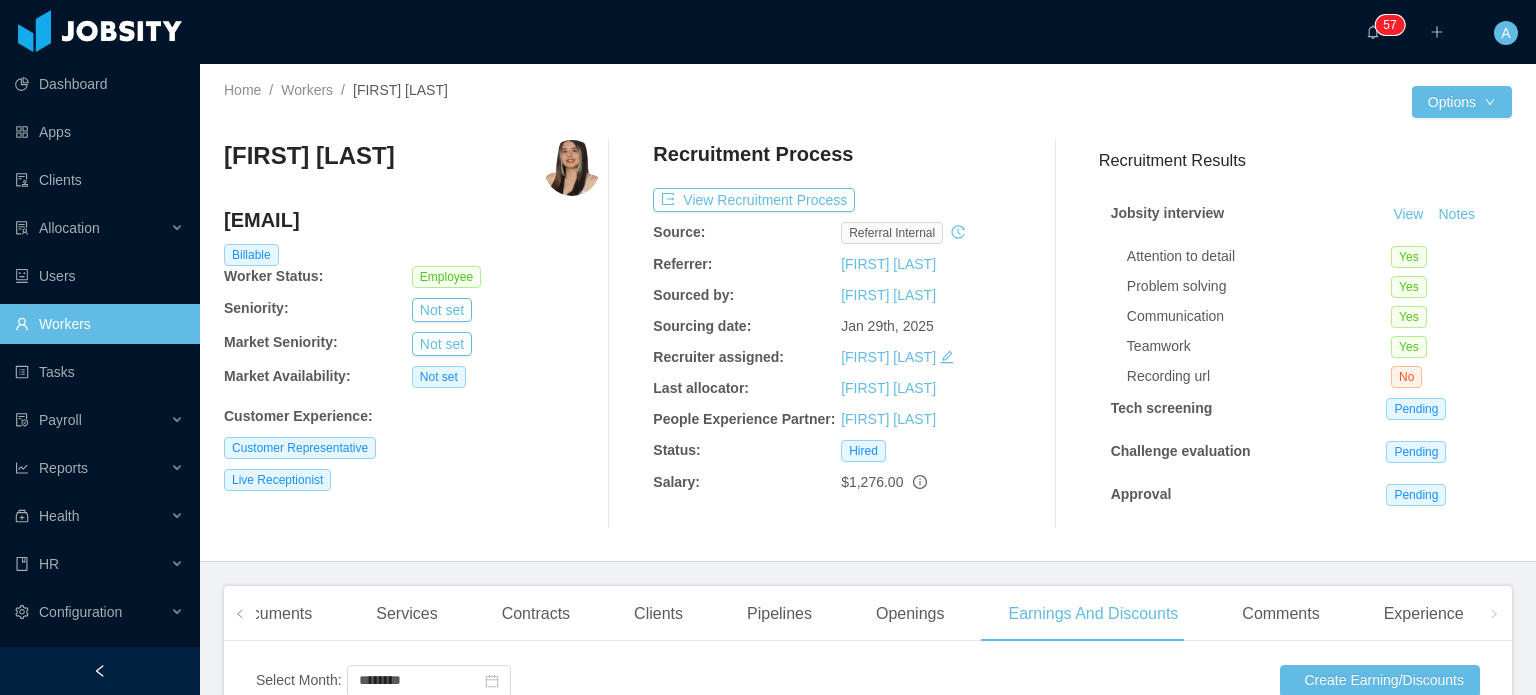 scroll, scrollTop: 0, scrollLeft: 0, axis: both 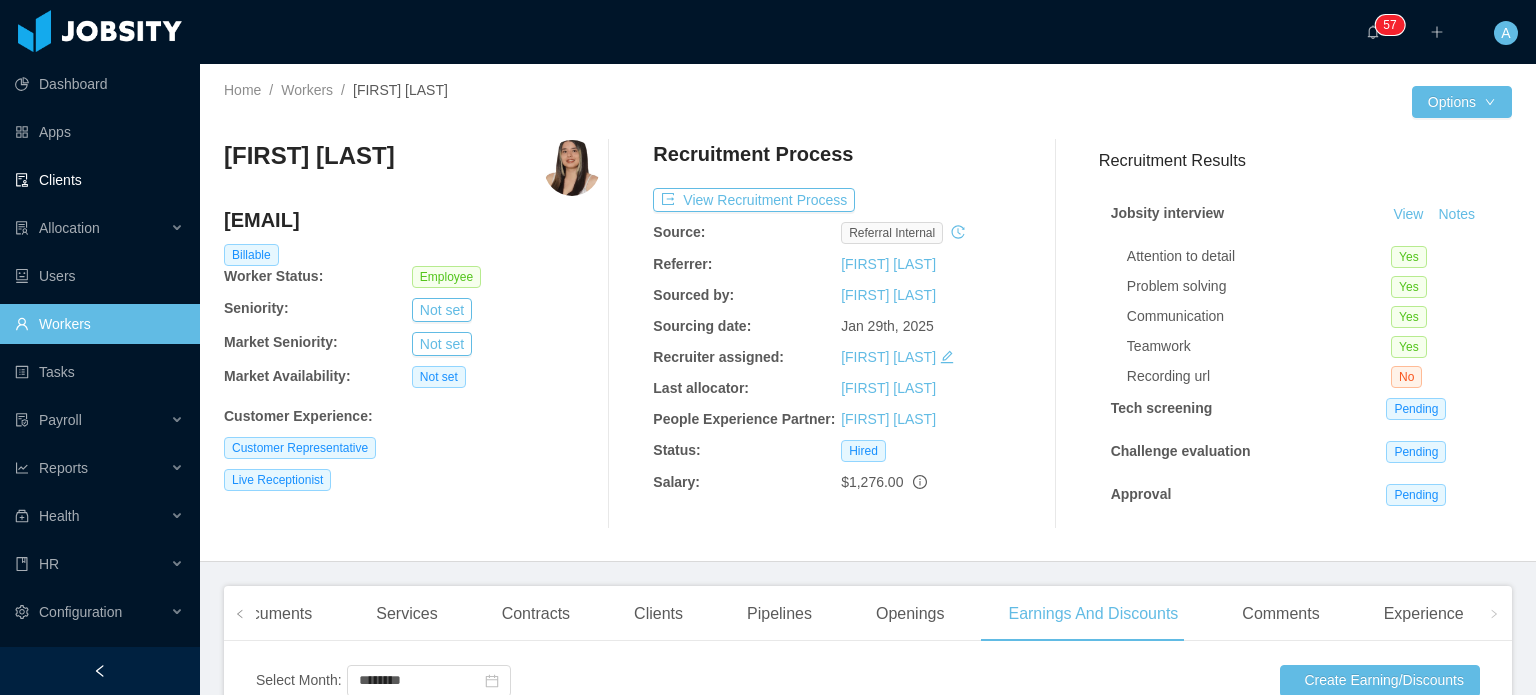 click on "Clients" at bounding box center [99, 180] 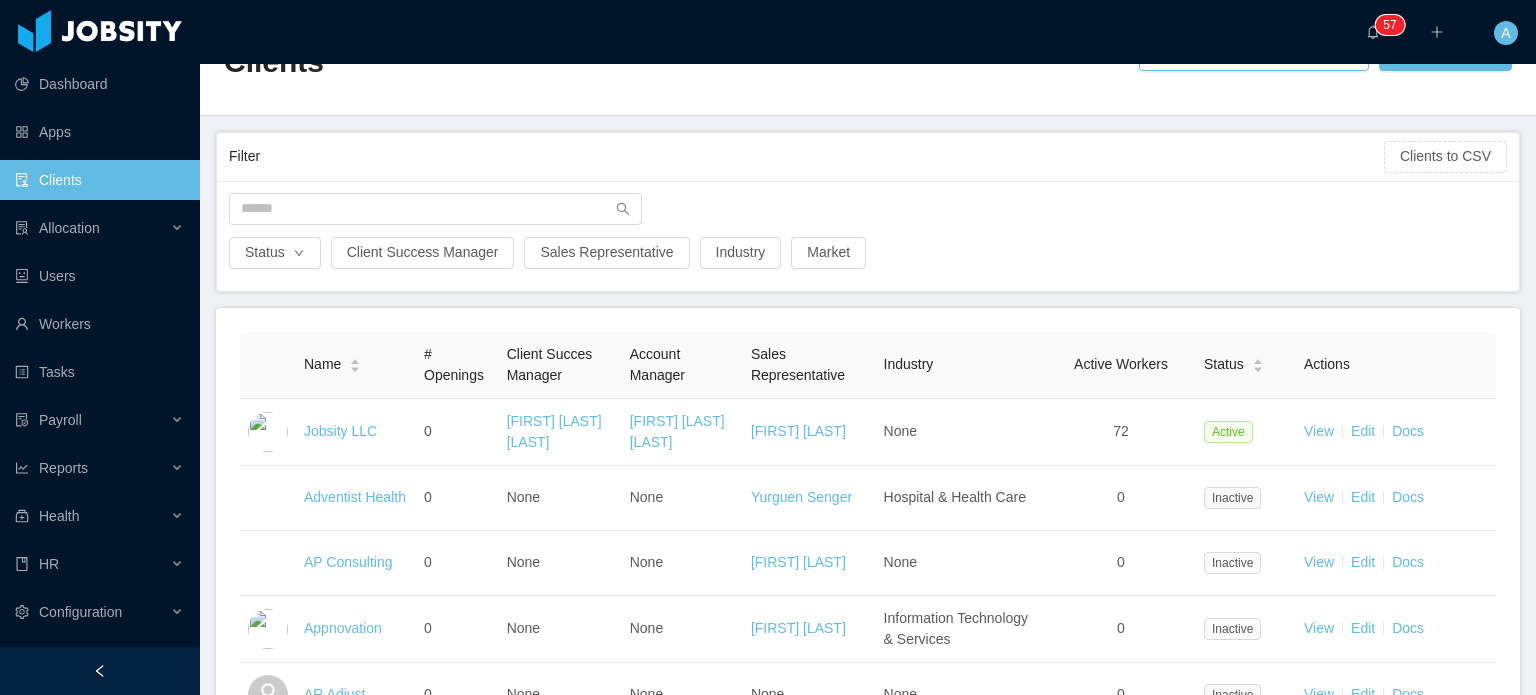 scroll, scrollTop: 68, scrollLeft: 0, axis: vertical 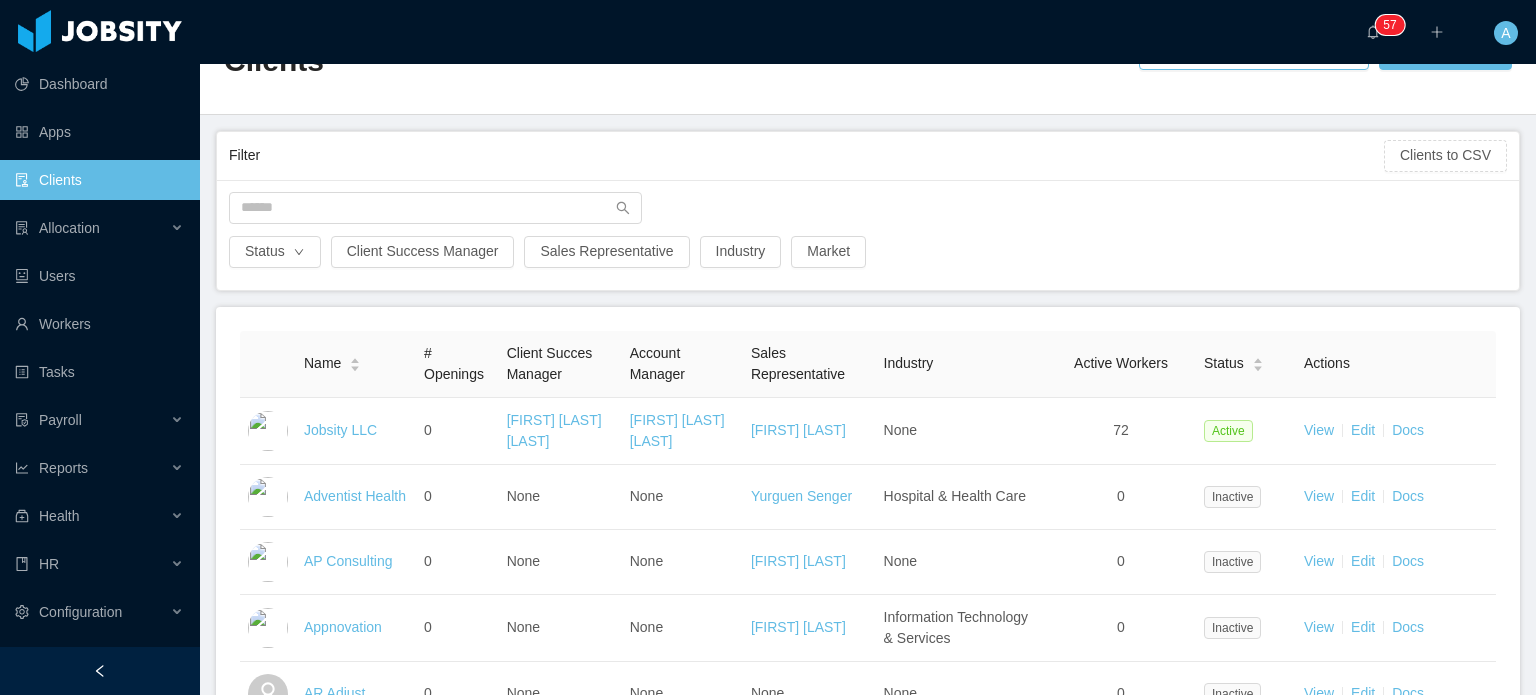 click on "Status Client Success Manager Sales Representative Industry Market" at bounding box center [868, 235] 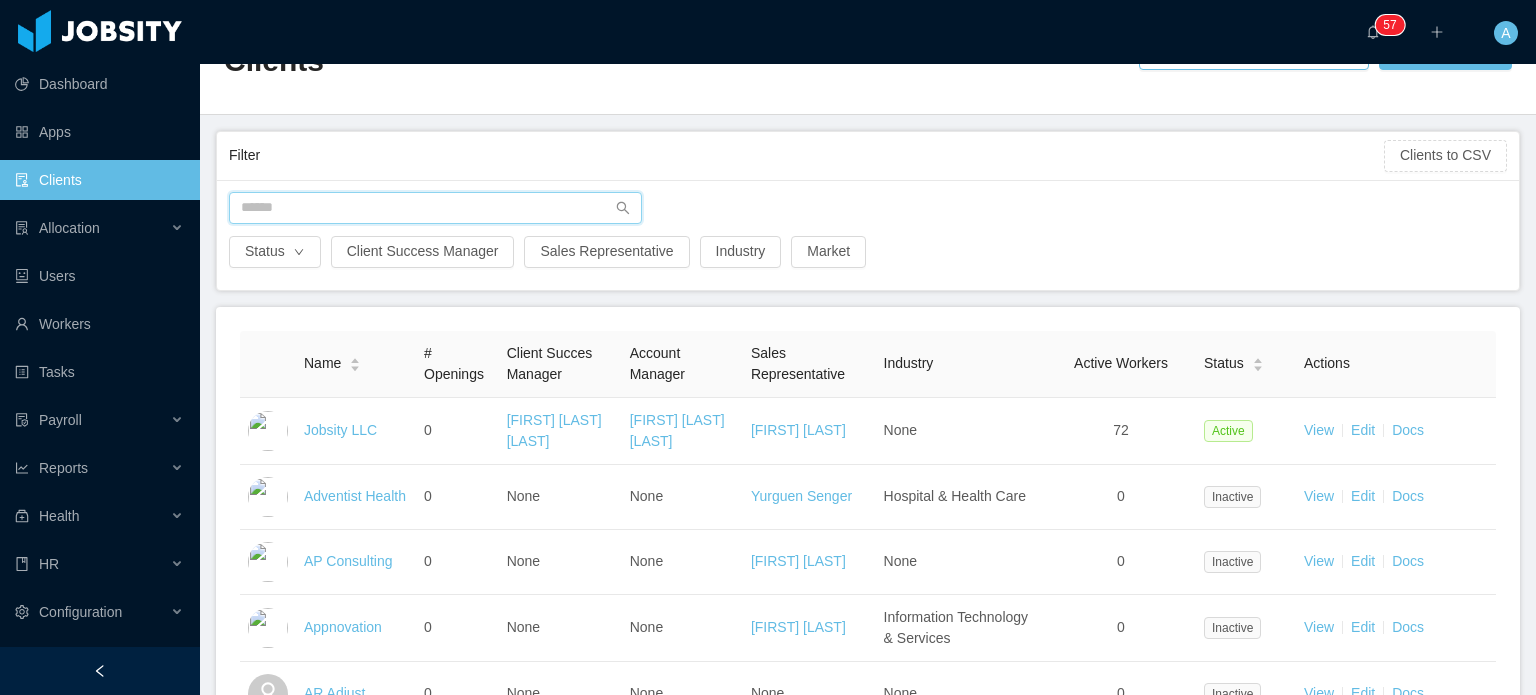 click at bounding box center [435, 208] 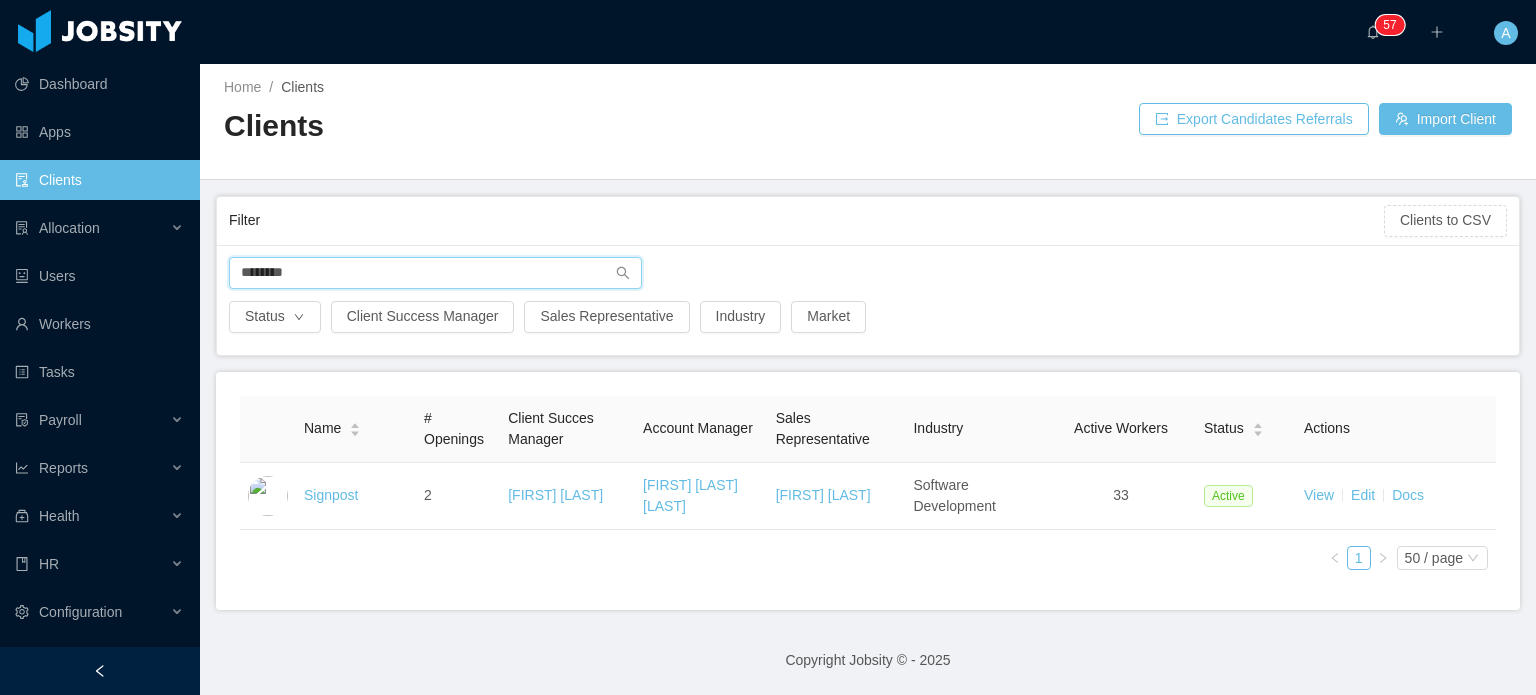 scroll, scrollTop: 1, scrollLeft: 0, axis: vertical 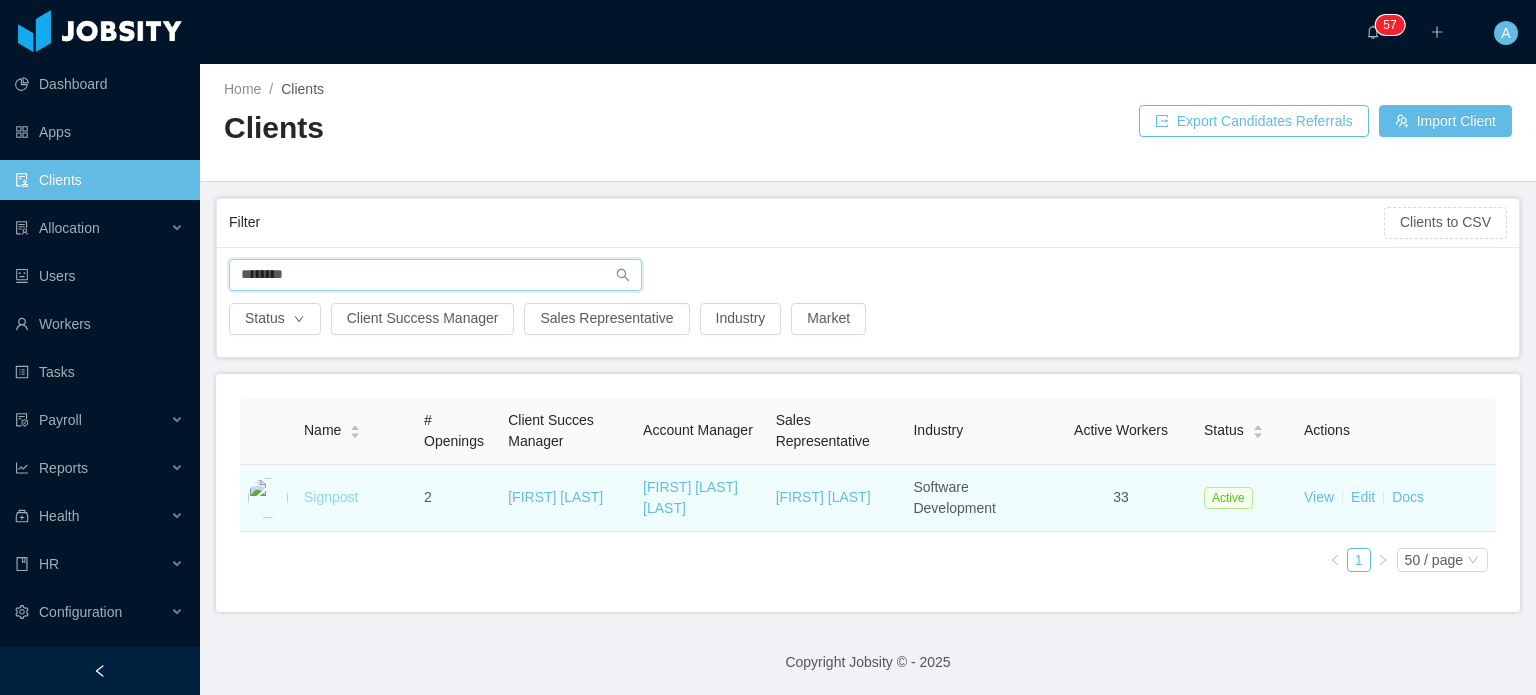 type on "********" 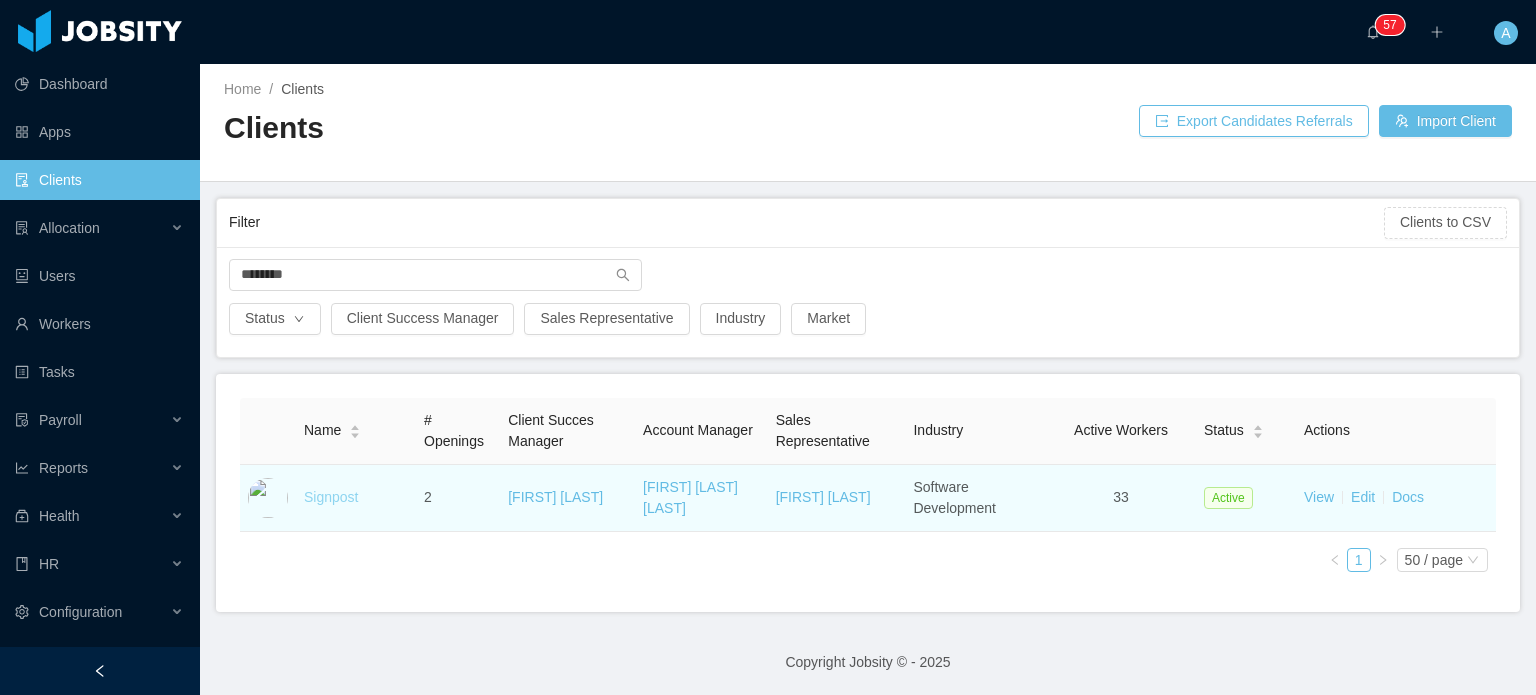 click on "Signpost" at bounding box center [331, 497] 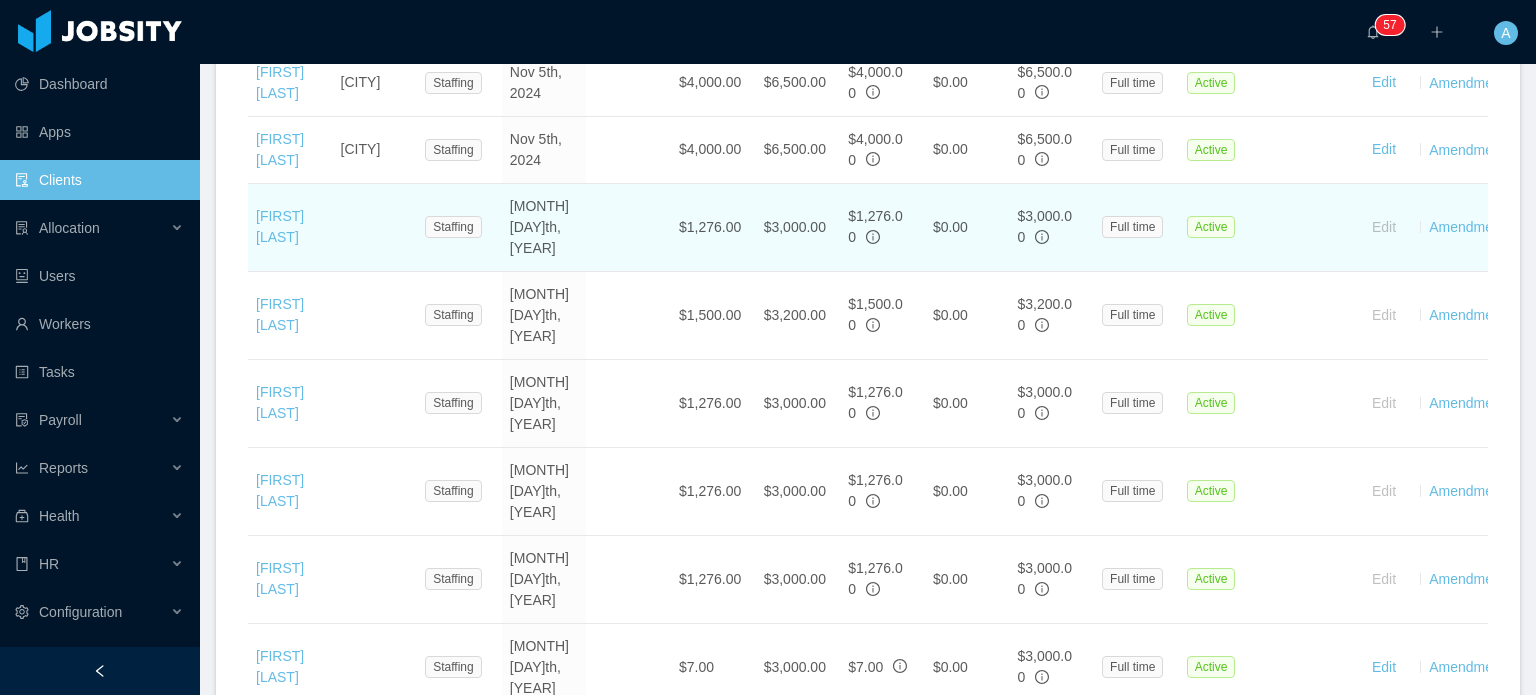 scroll, scrollTop: 959, scrollLeft: 0, axis: vertical 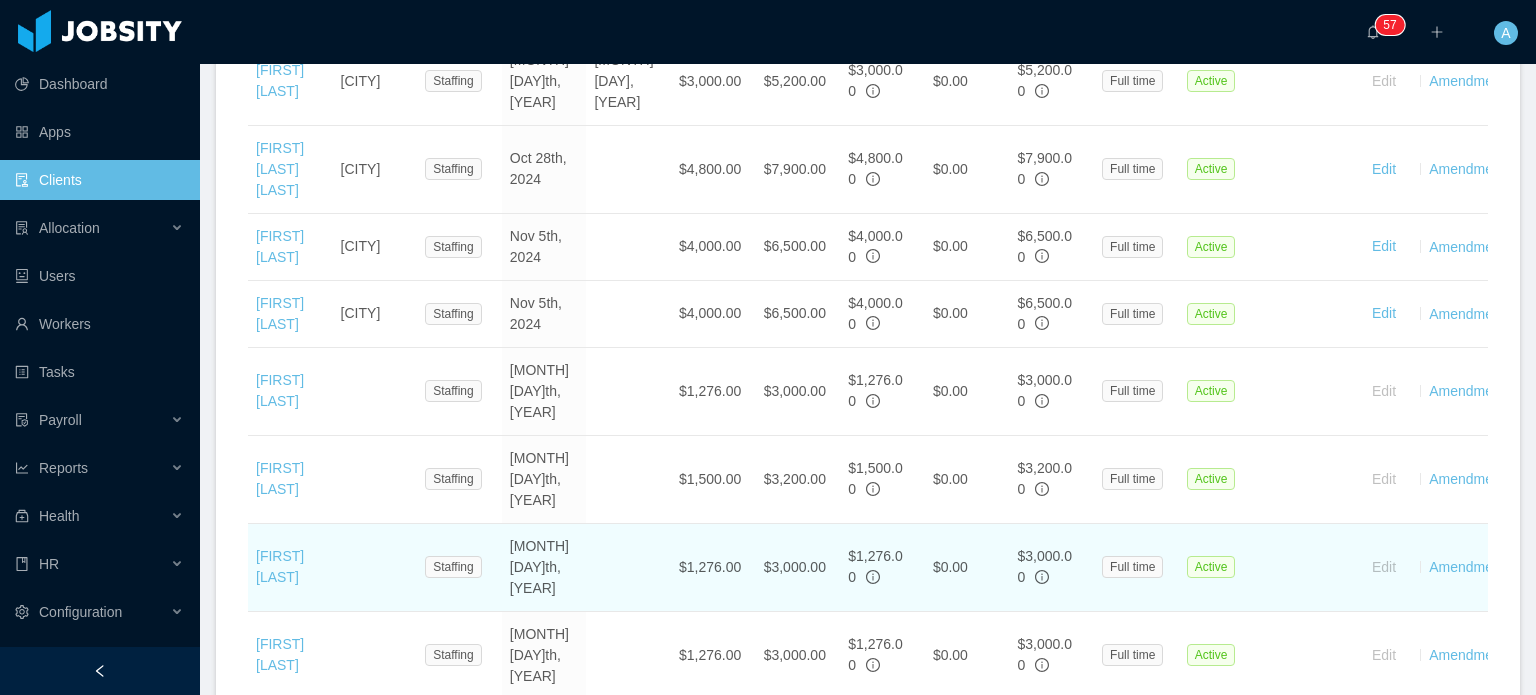 click on "[FIRST] [LAST]" at bounding box center [290, 568] 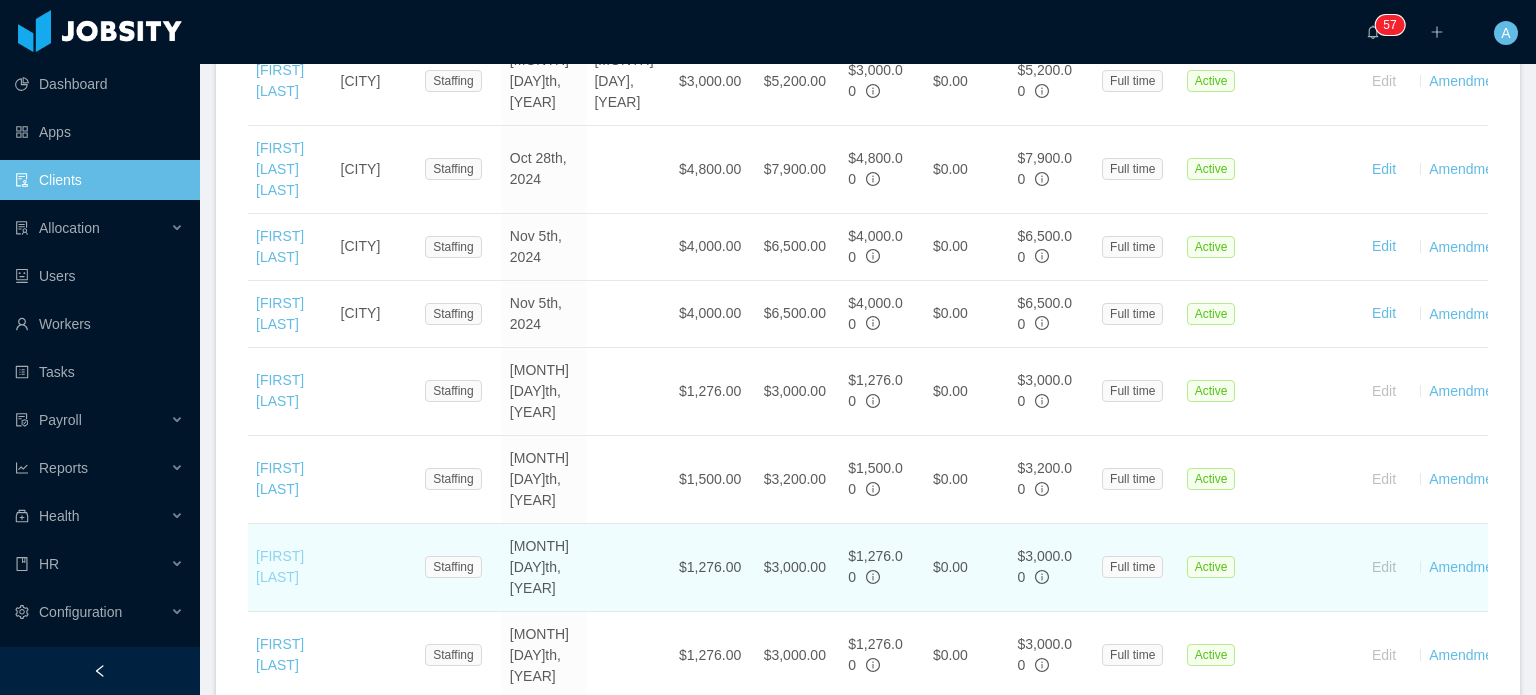 click on "[FIRST] [LAST]" at bounding box center (280, 566) 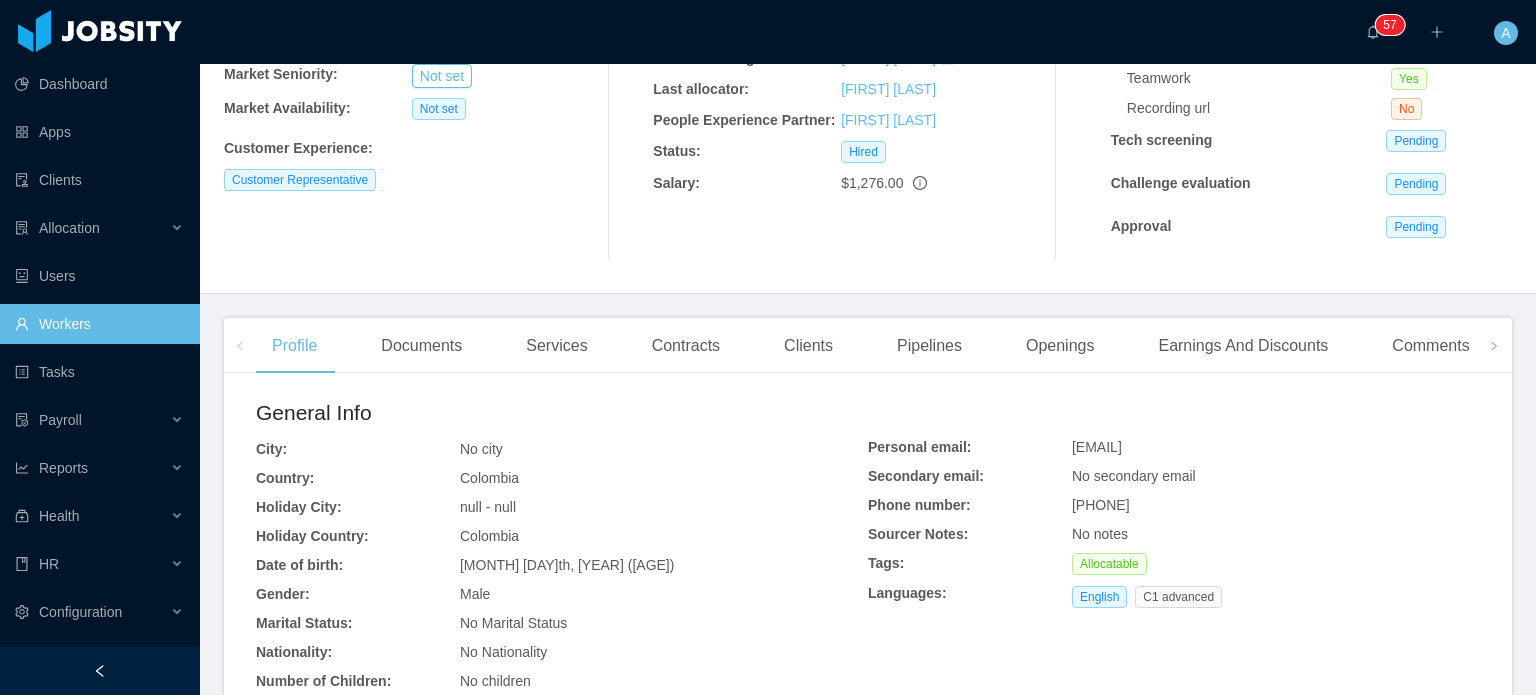 scroll, scrollTop: 267, scrollLeft: 0, axis: vertical 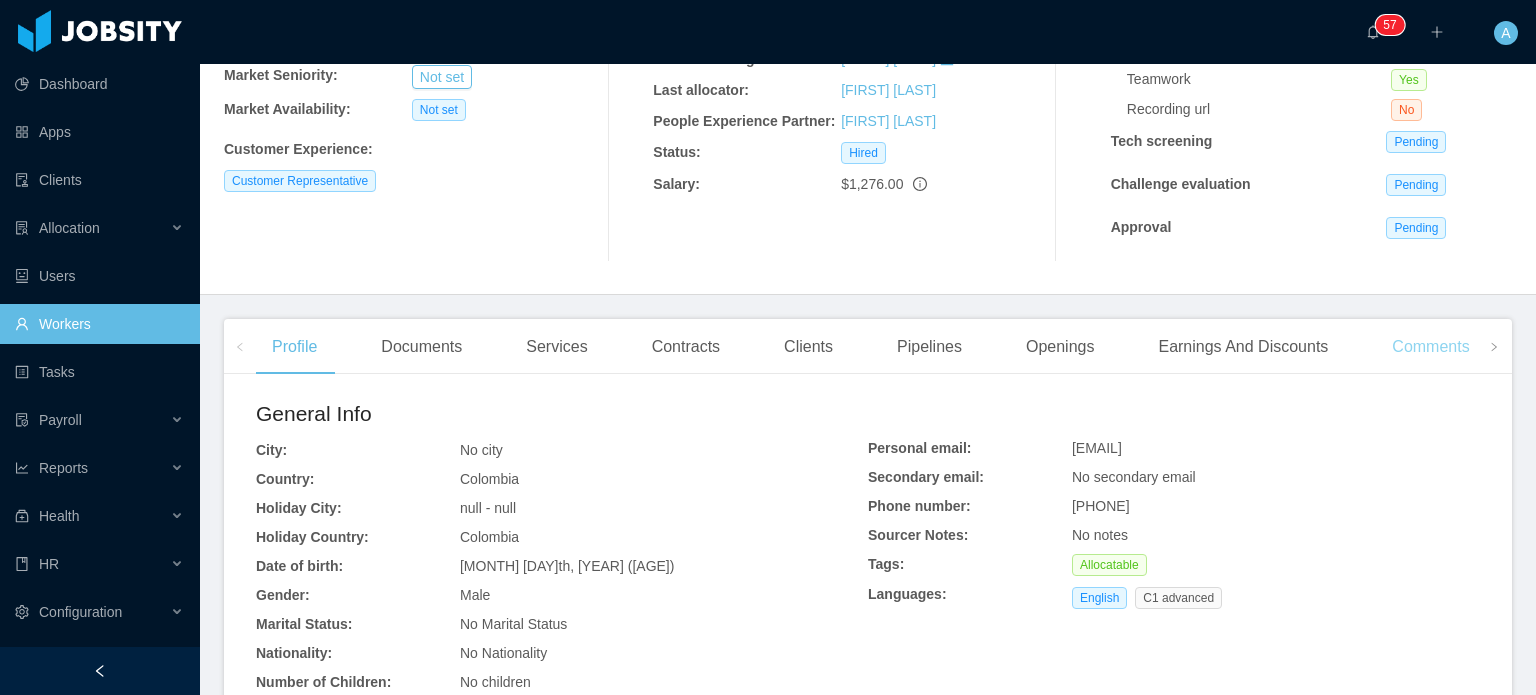 click on "Comments" at bounding box center [1430, 347] 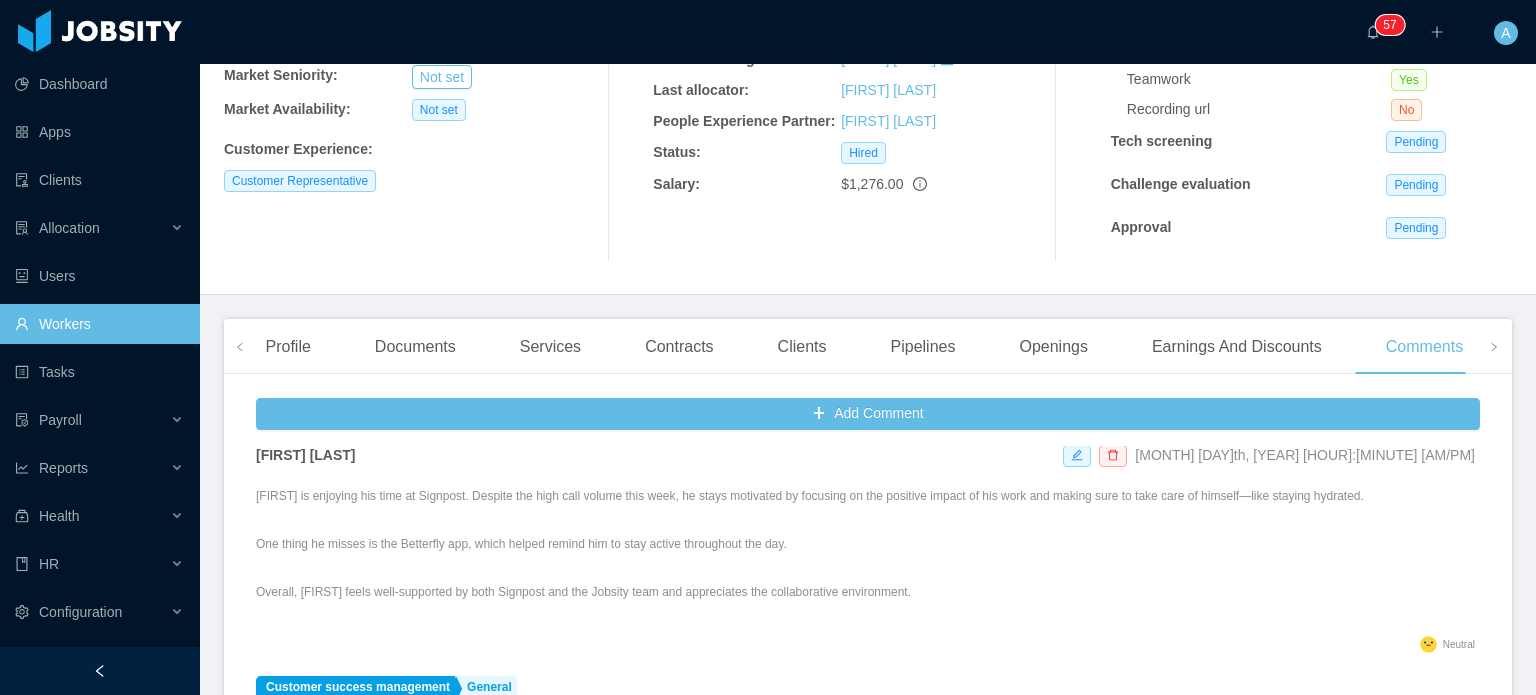 scroll, scrollTop: 0, scrollLeft: 0, axis: both 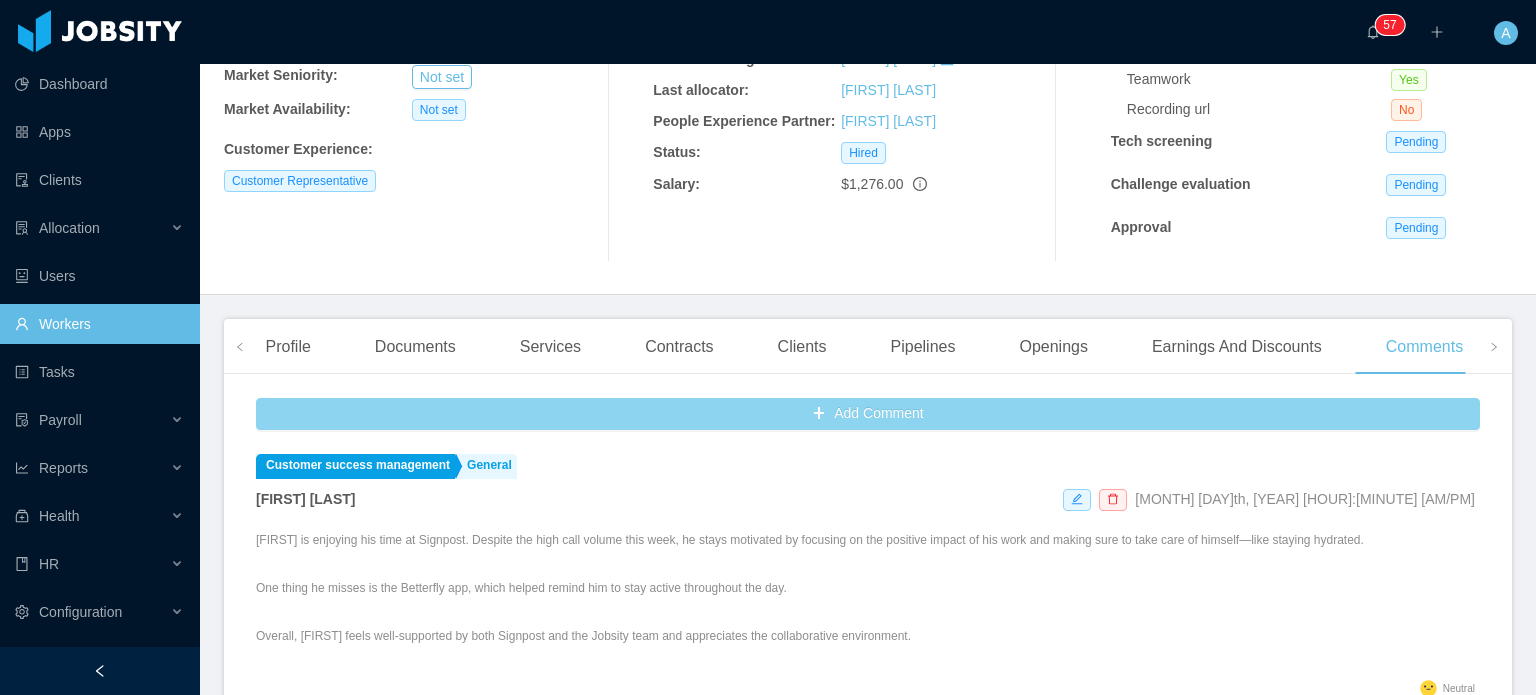 click on "Add Comment" at bounding box center [868, 414] 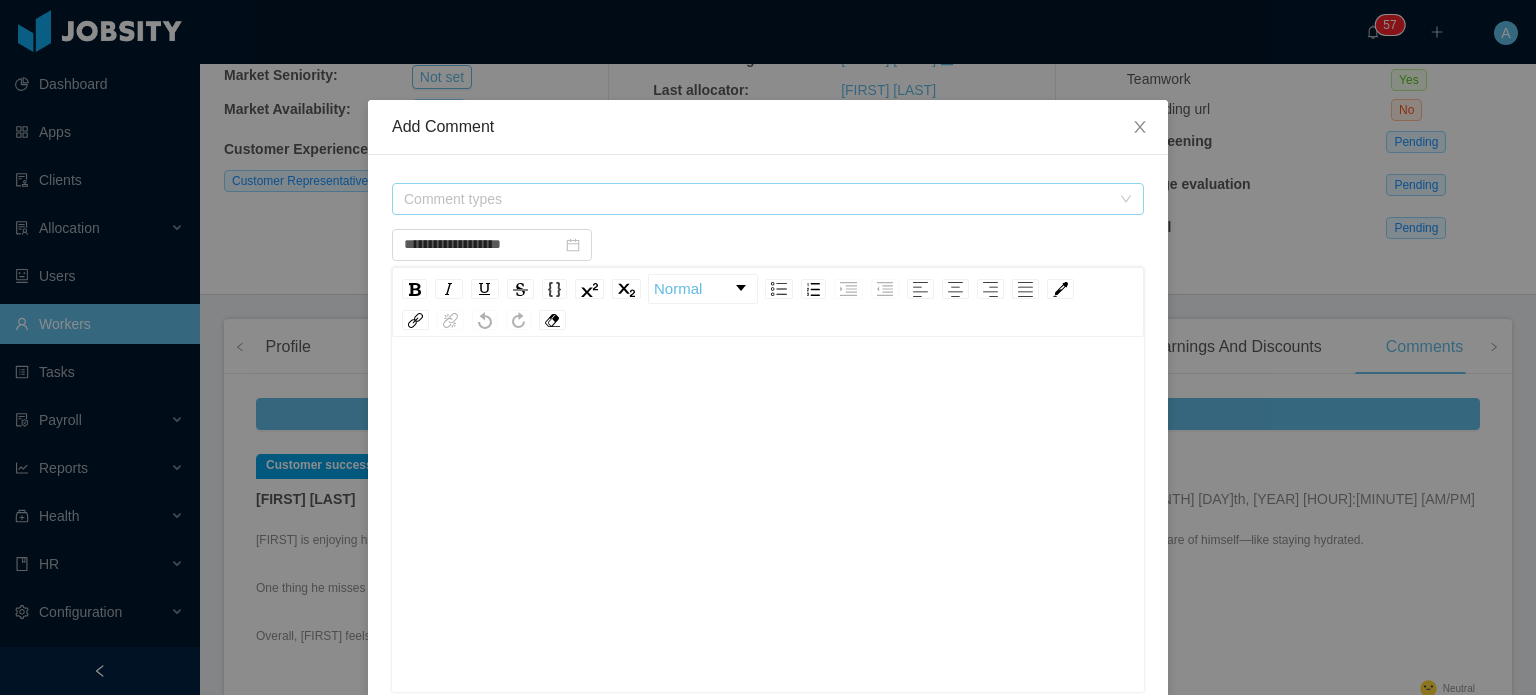 click on "Comment types" at bounding box center [757, 199] 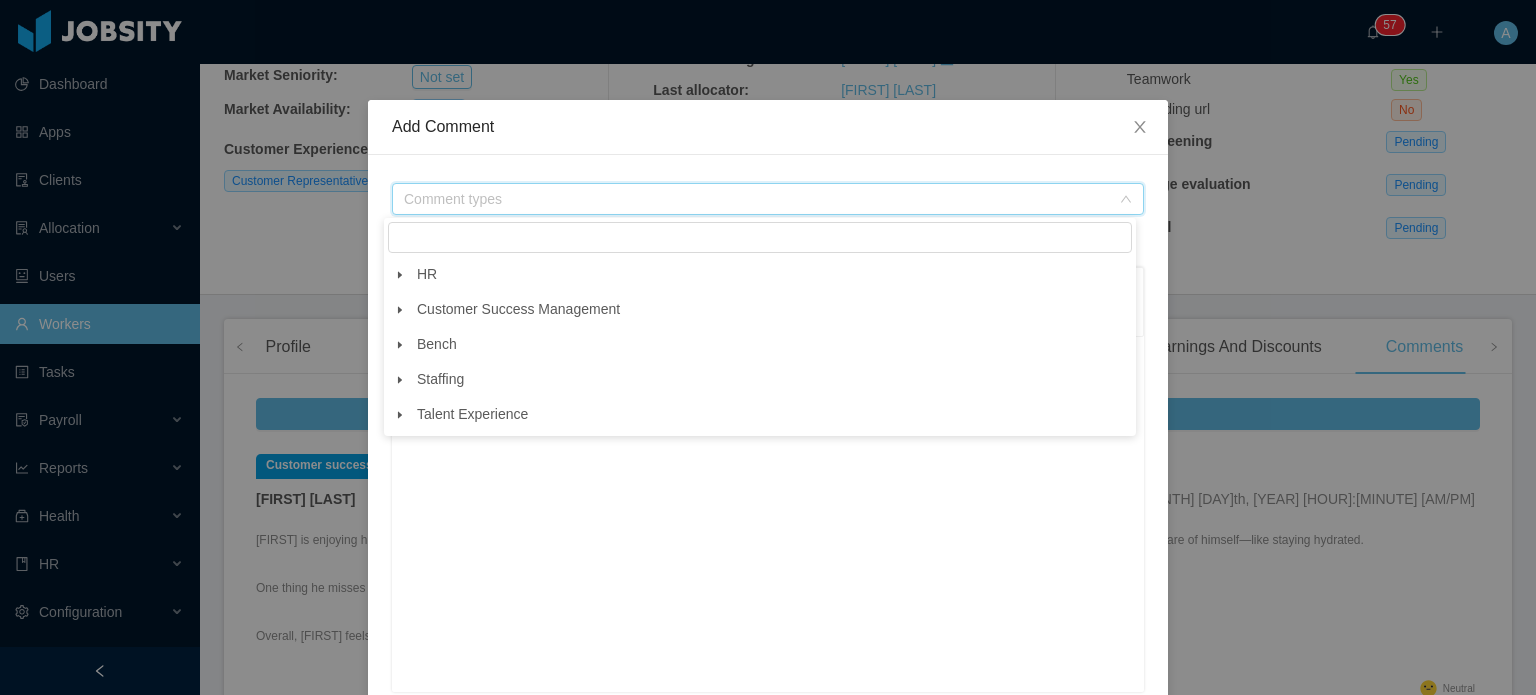 click at bounding box center (400, 310) 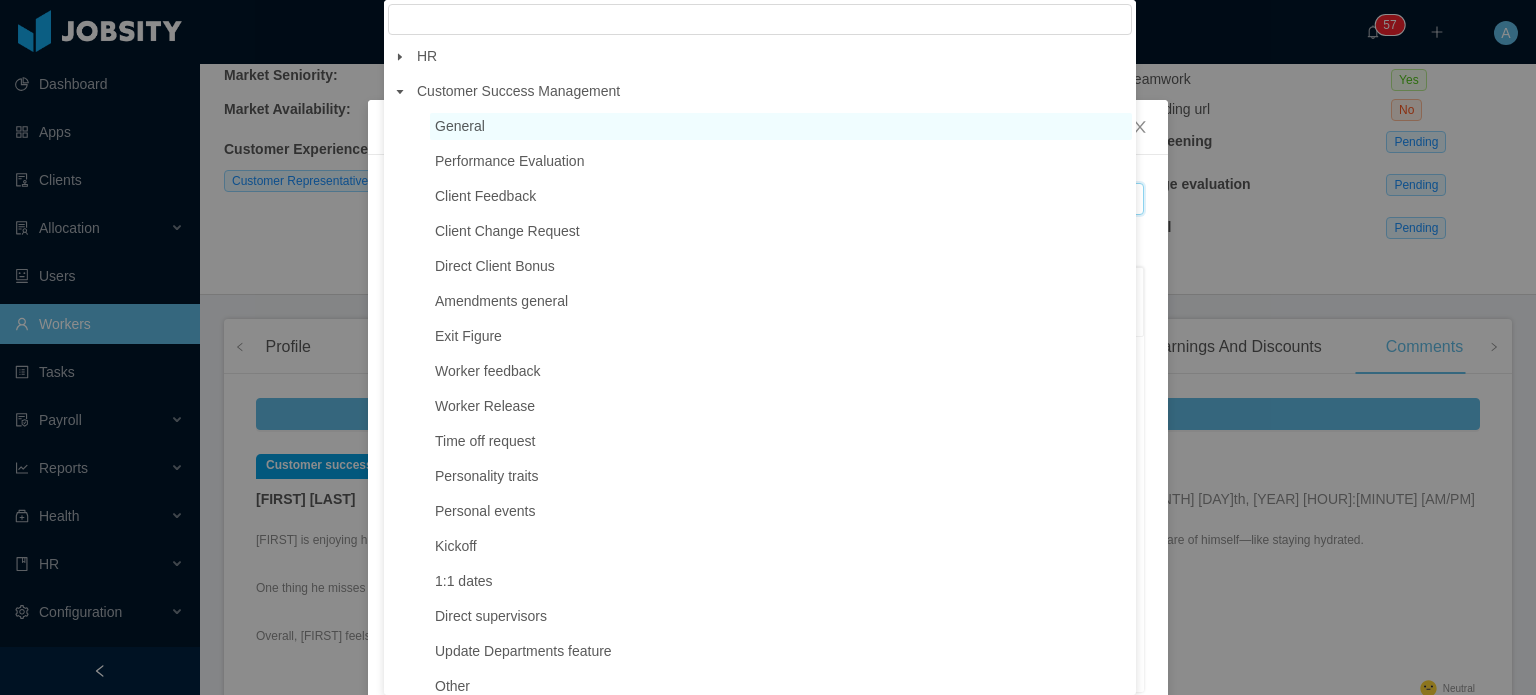click on "General" at bounding box center (781, 126) 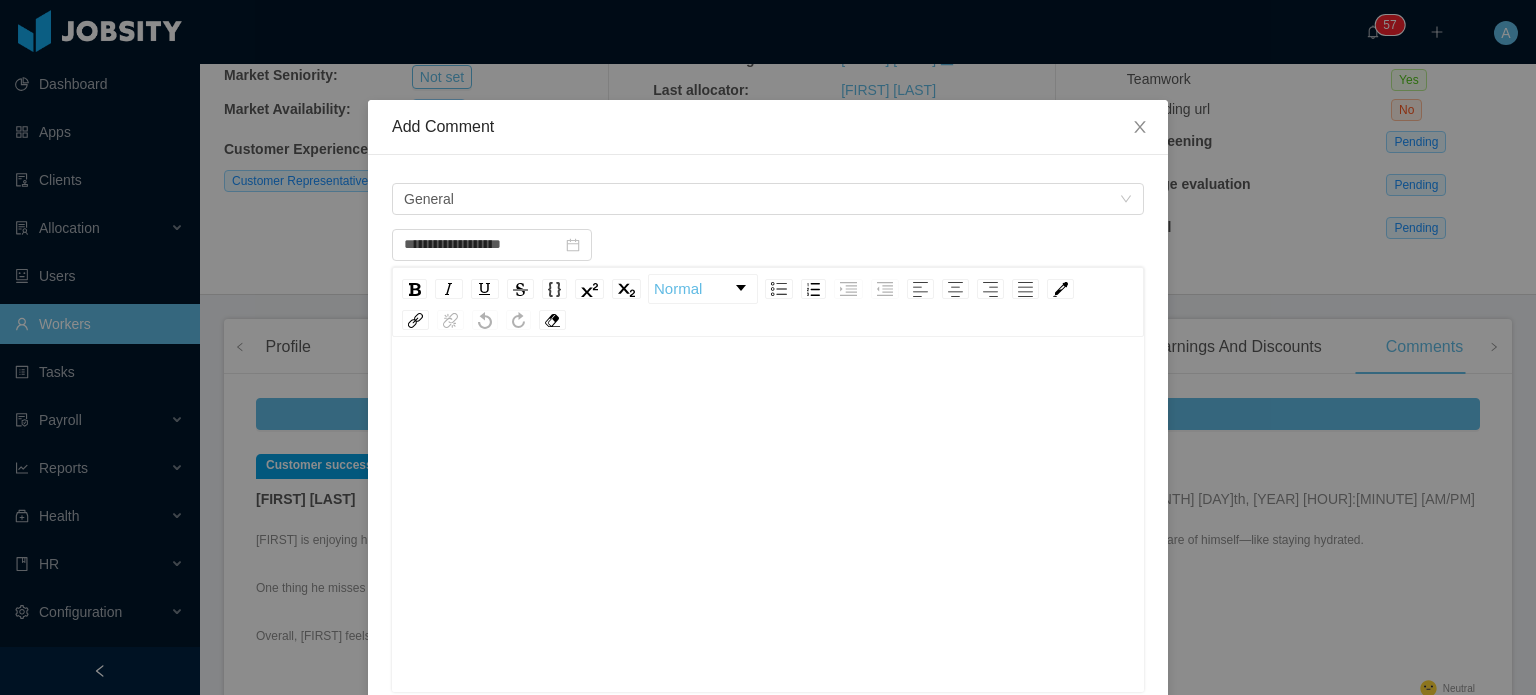 click at bounding box center [768, 546] 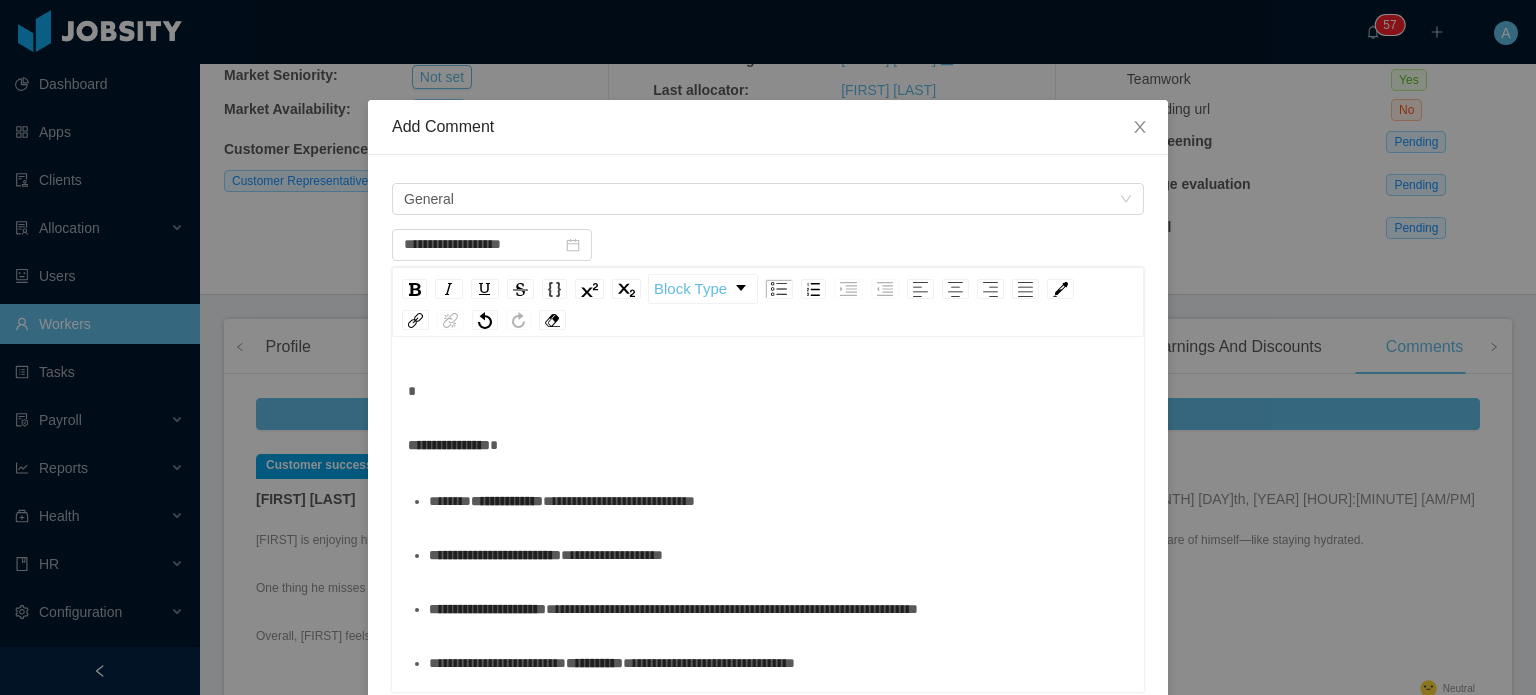 click on "**********" at bounding box center [449, 445] 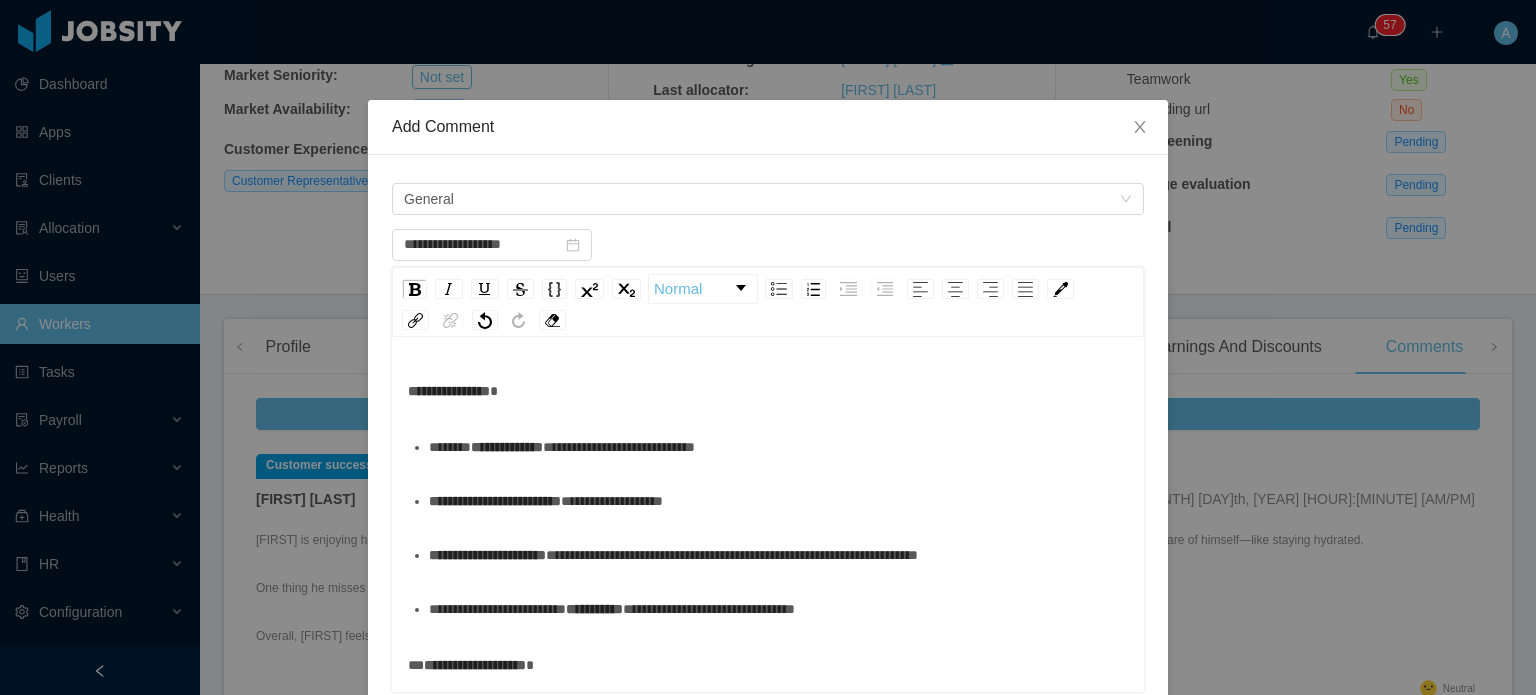 scroll, scrollTop: 48, scrollLeft: 0, axis: vertical 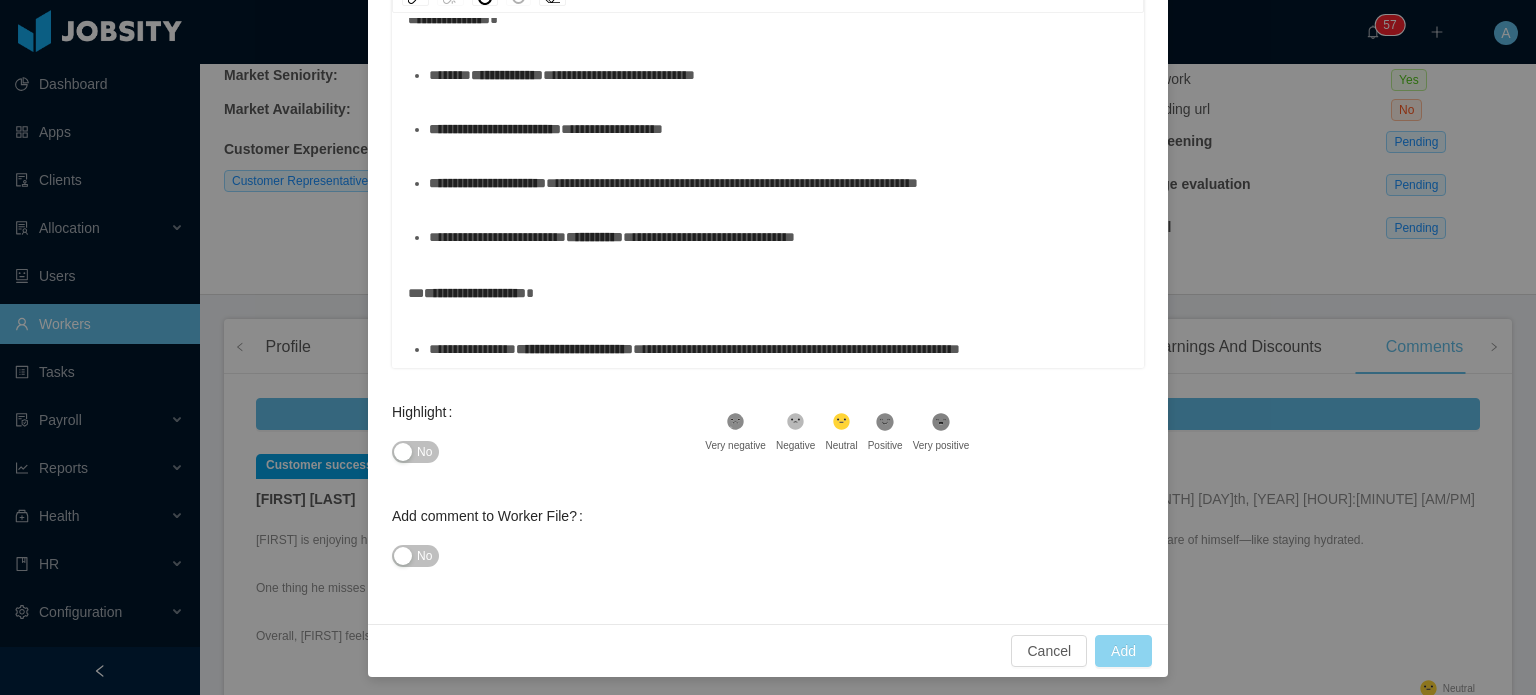 click on "Add" at bounding box center [1123, 651] 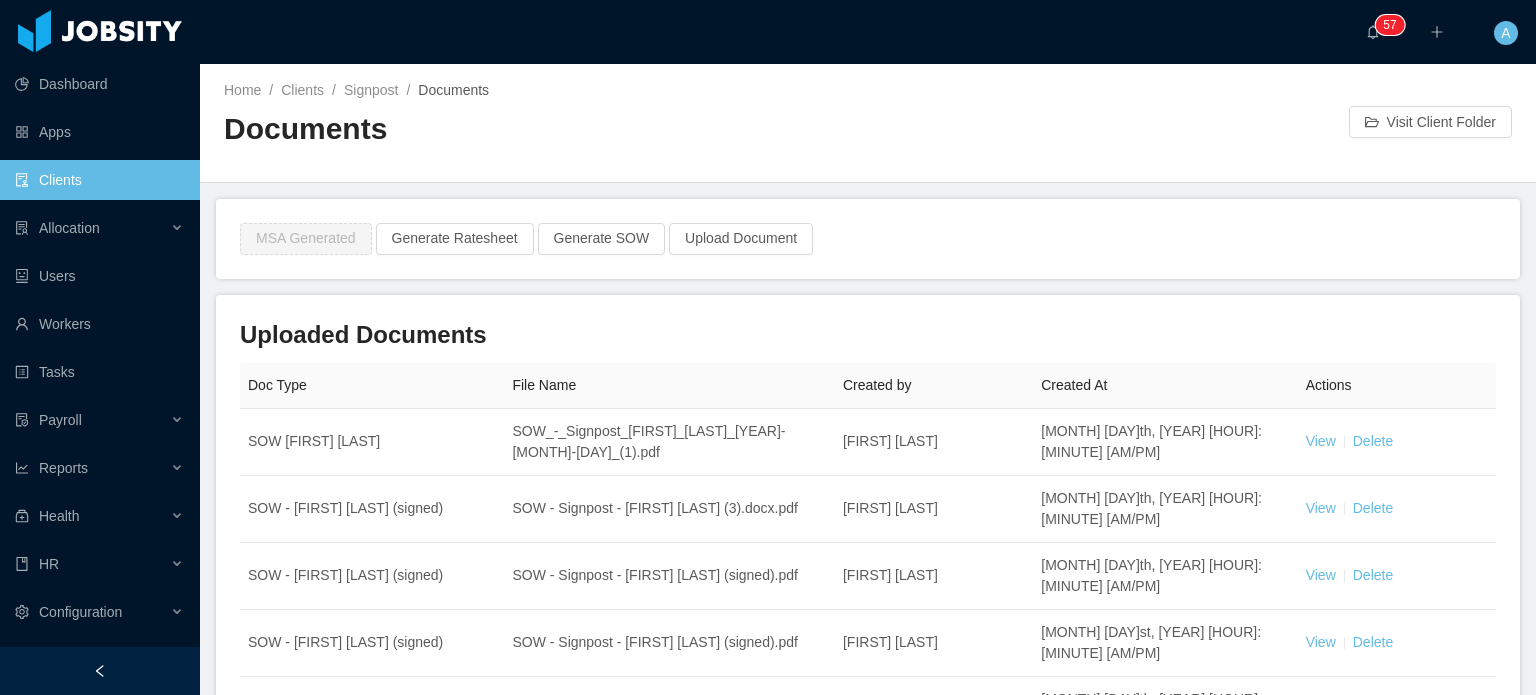 scroll, scrollTop: 0, scrollLeft: 0, axis: both 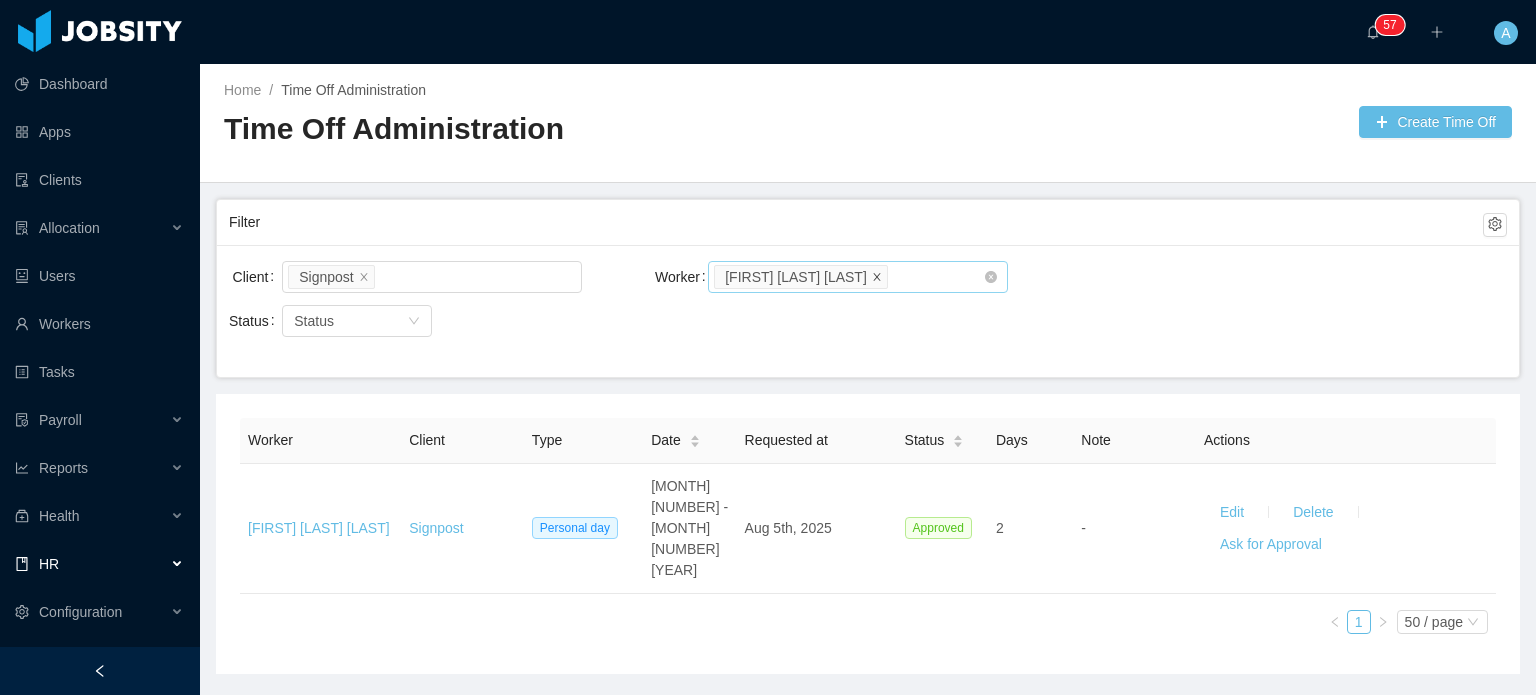 click at bounding box center (877, 276) 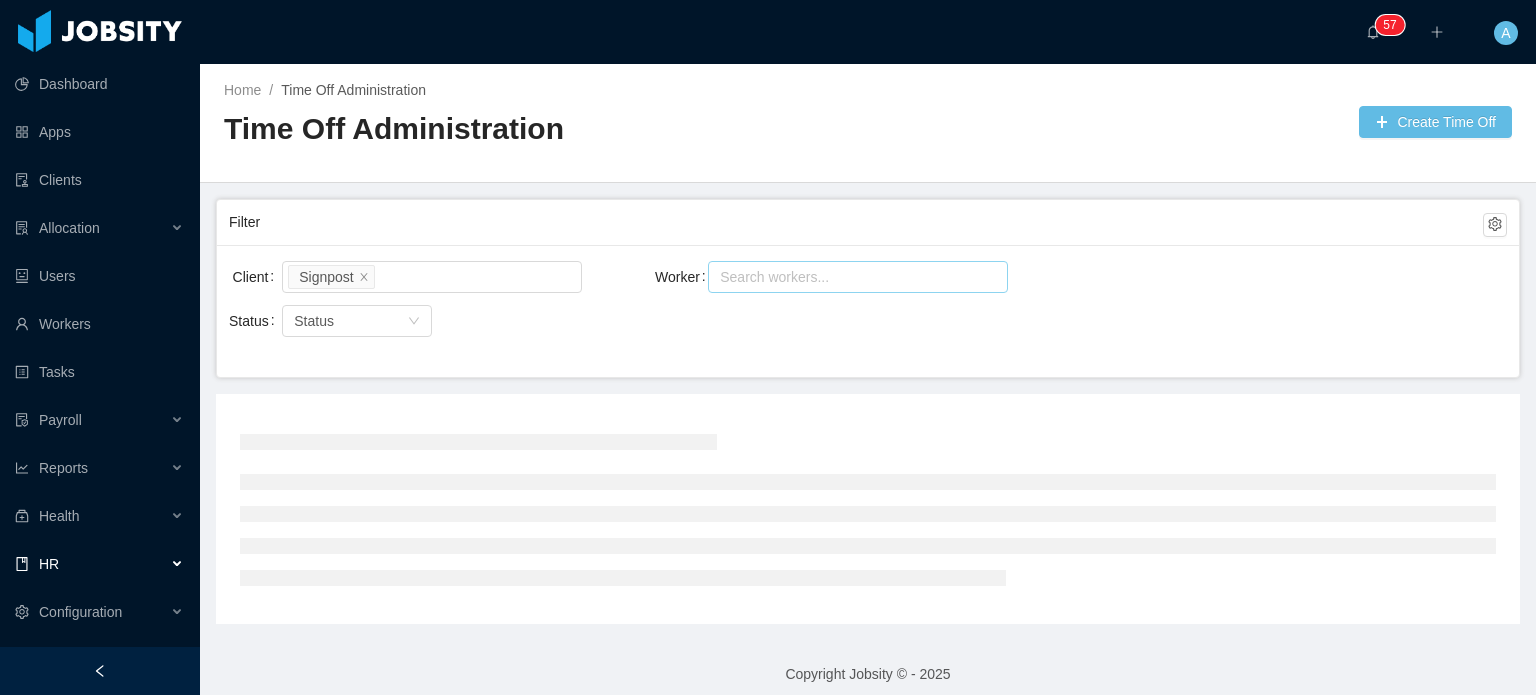 click on "Search workers..." at bounding box center (849, 277) 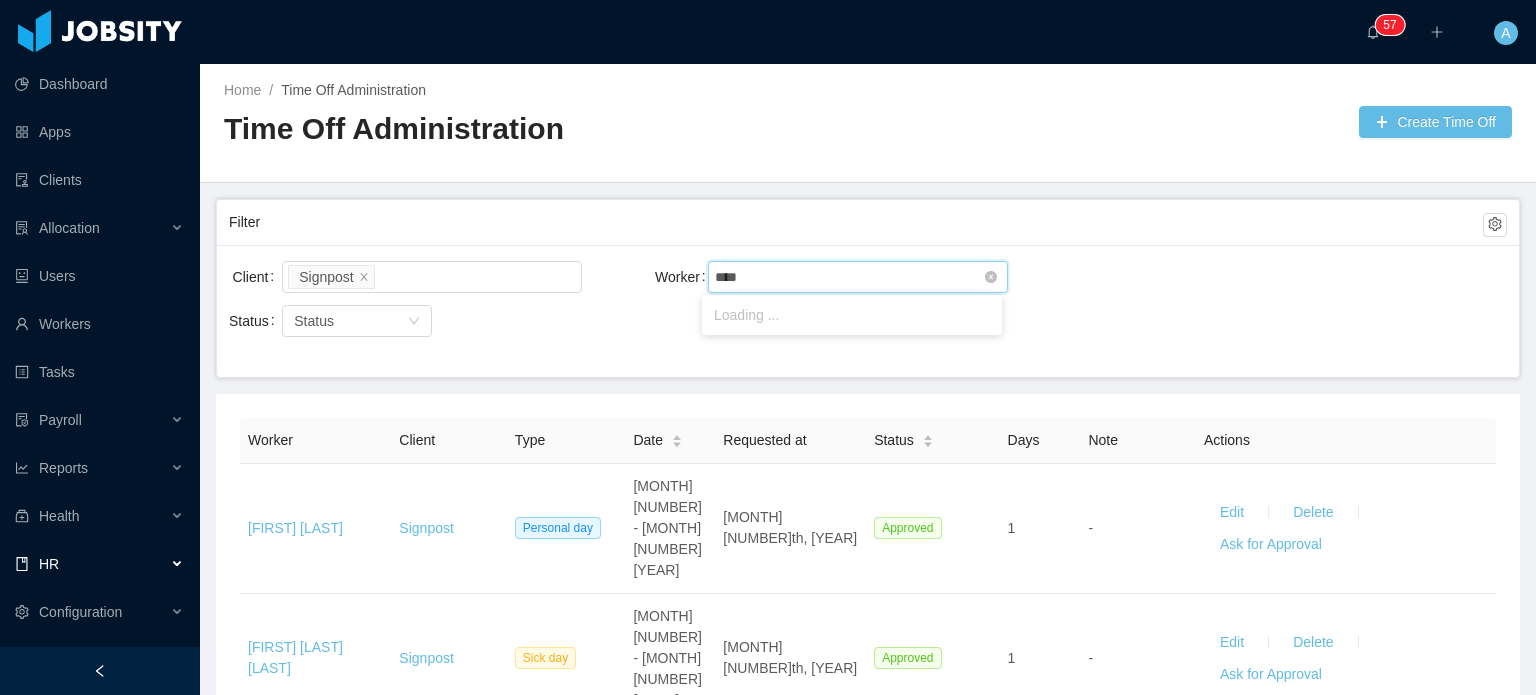type on "*****" 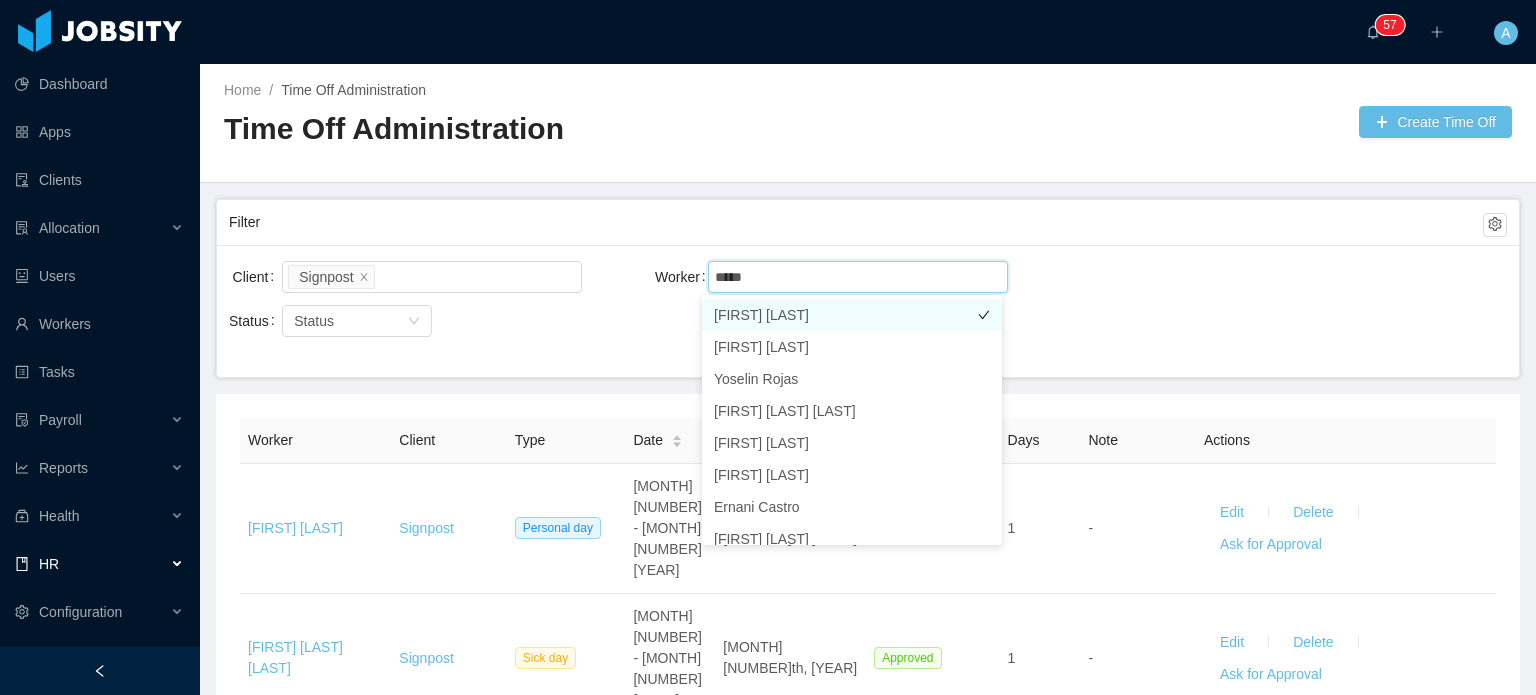 click on "[FIRST] [LAST]" at bounding box center (852, 315) 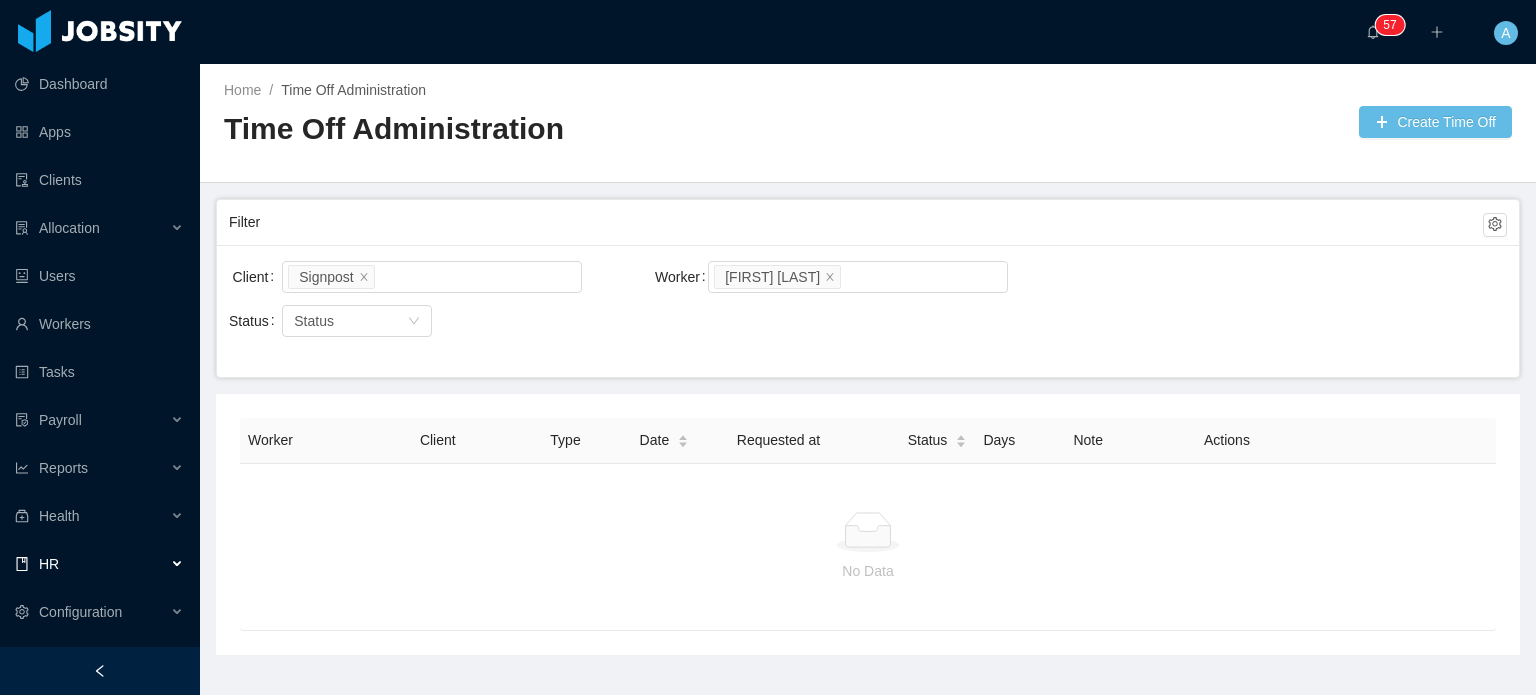 click on "Client Signpost   Worker Search workers... Kelly Acosta" at bounding box center [868, 289] 